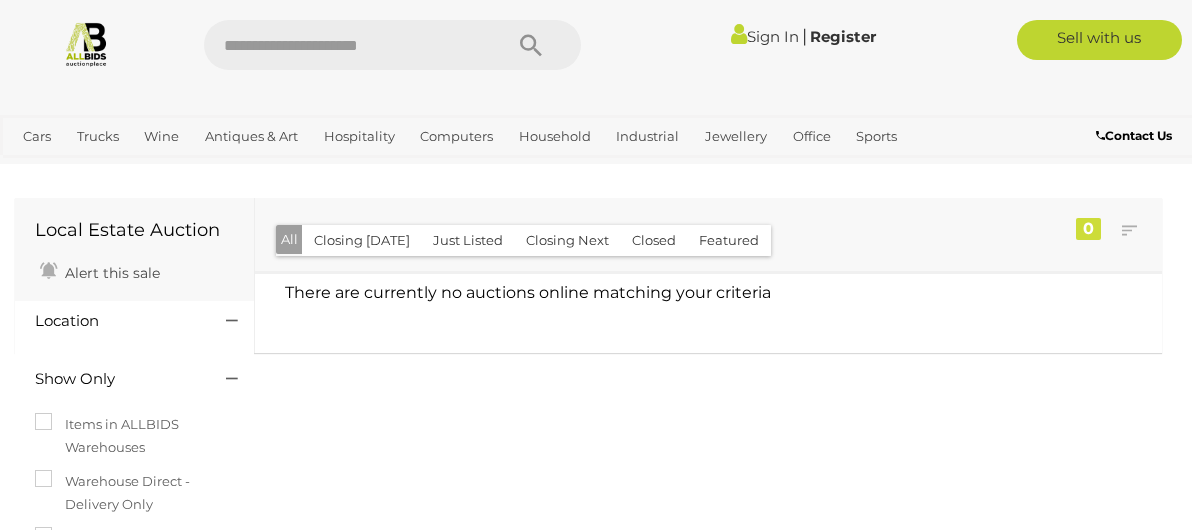 scroll, scrollTop: 0, scrollLeft: 0, axis: both 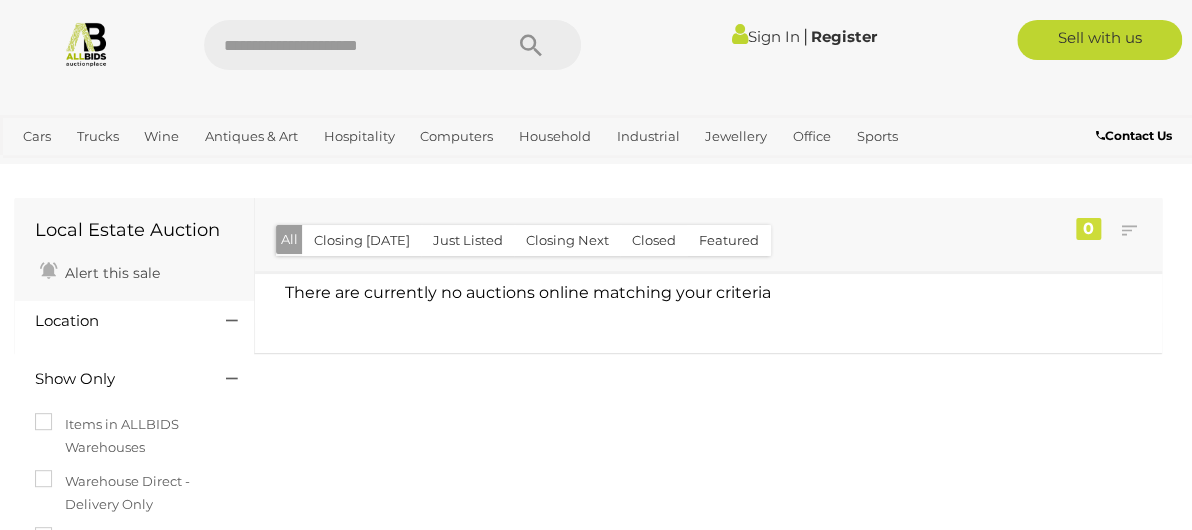 click on "Sign In" at bounding box center [765, 36] 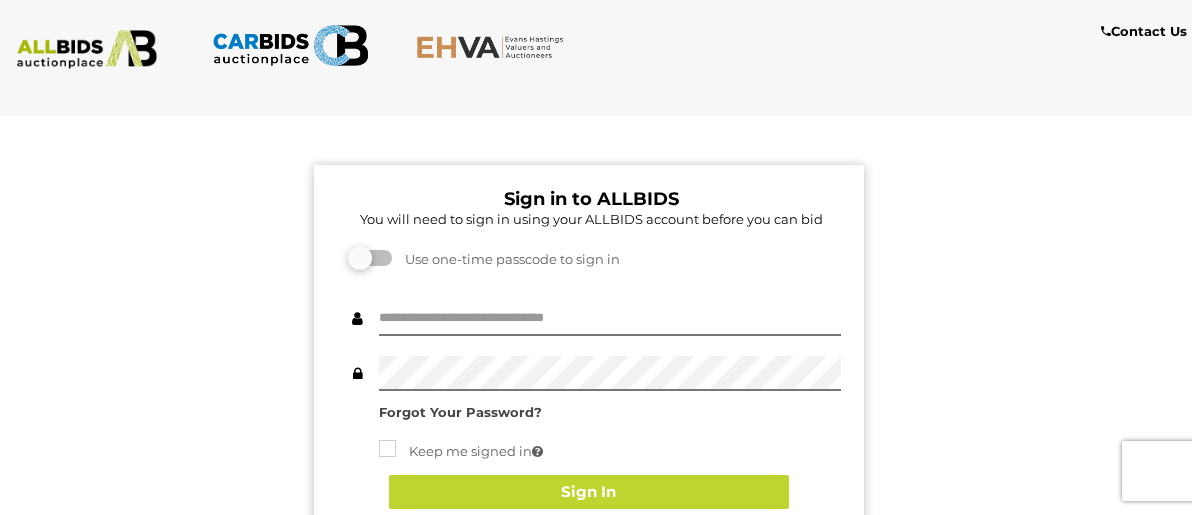 scroll, scrollTop: 0, scrollLeft: 0, axis: both 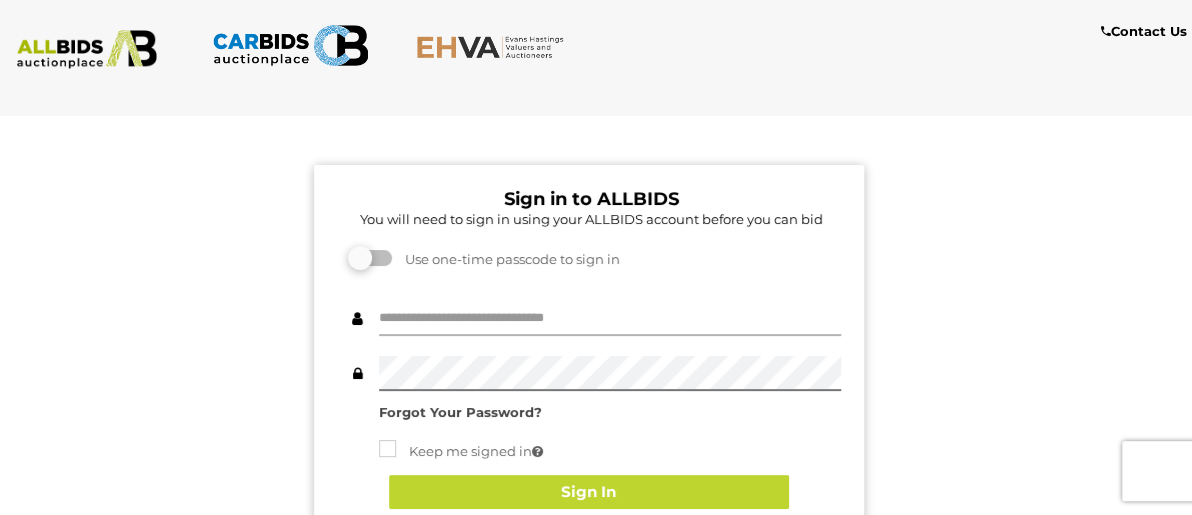 click at bounding box center (610, 318) 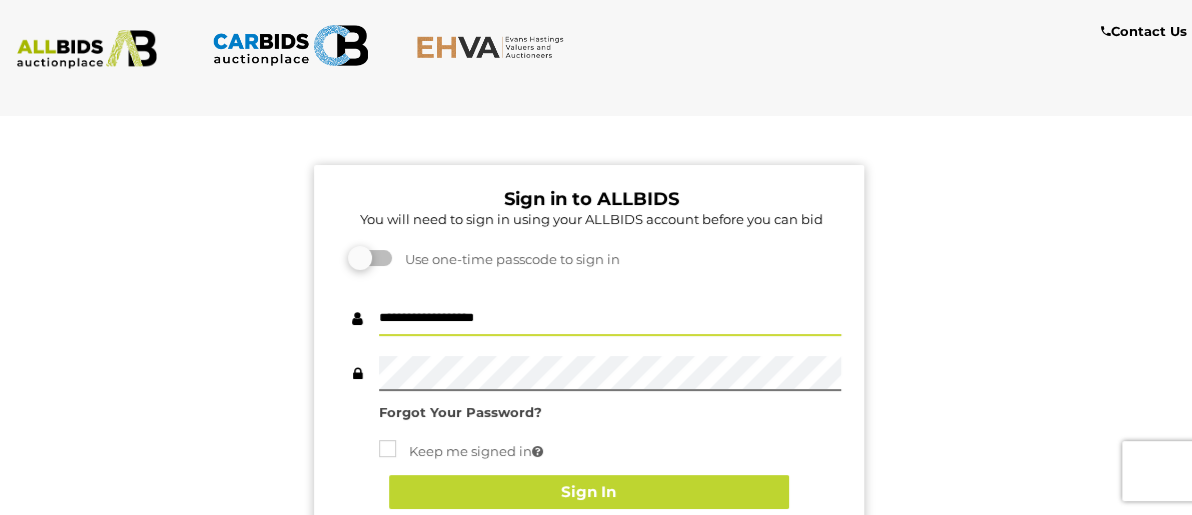 type on "**********" 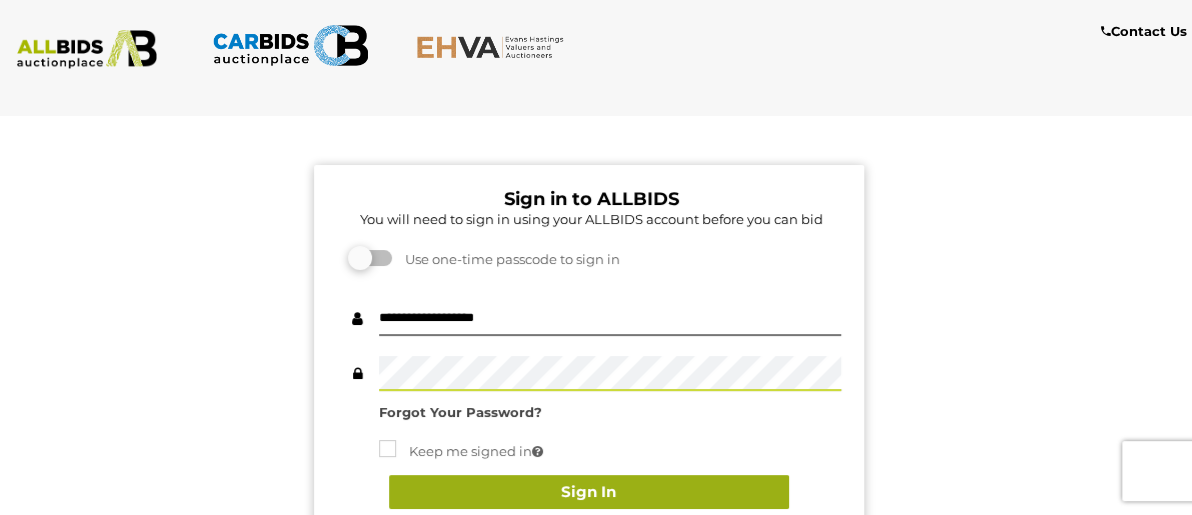 click on "Sign In" at bounding box center (589, 492) 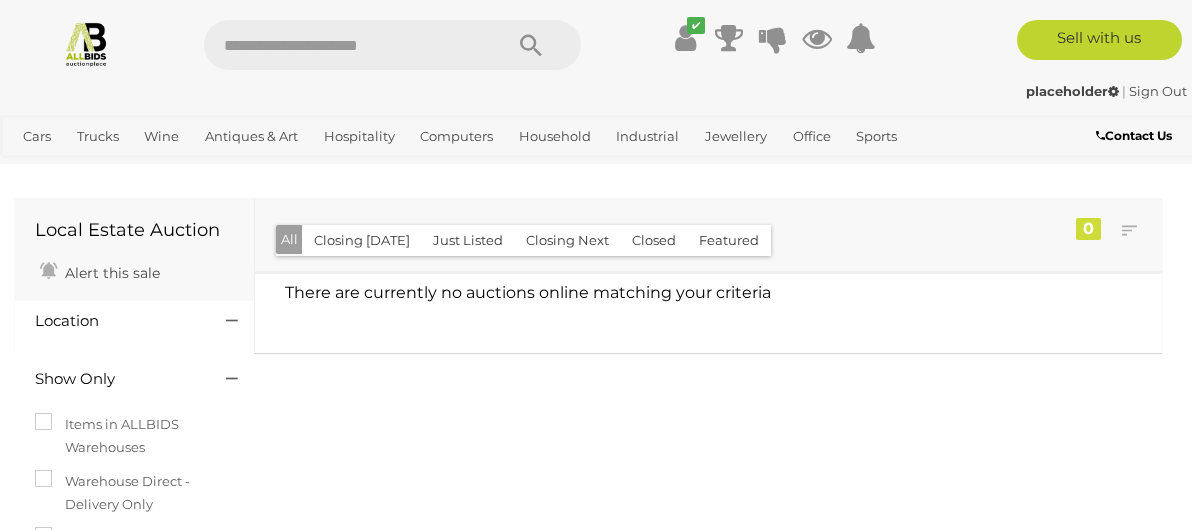 scroll, scrollTop: 0, scrollLeft: 0, axis: both 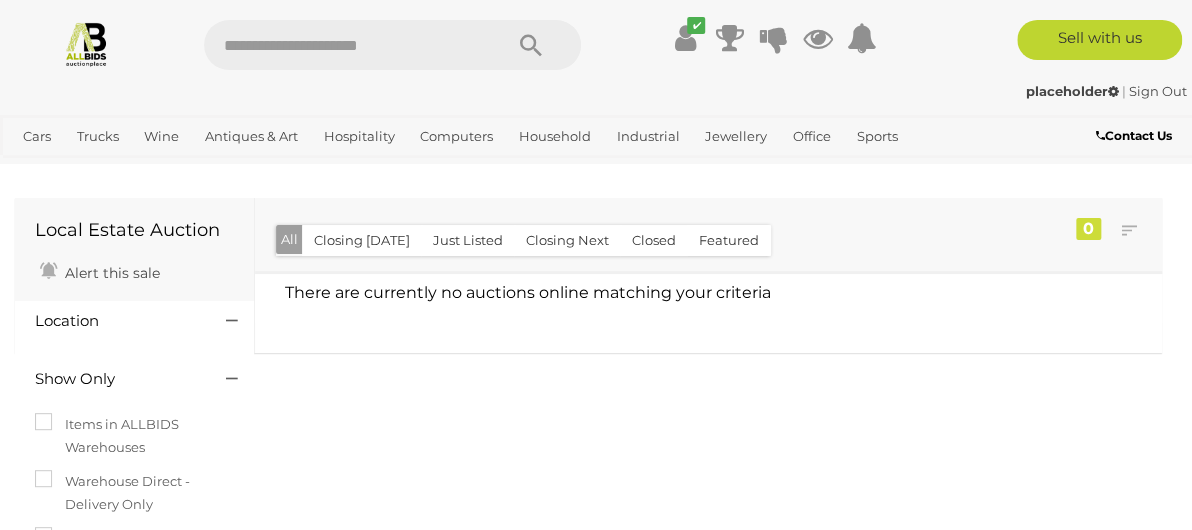 click on "Closed" at bounding box center [654, 240] 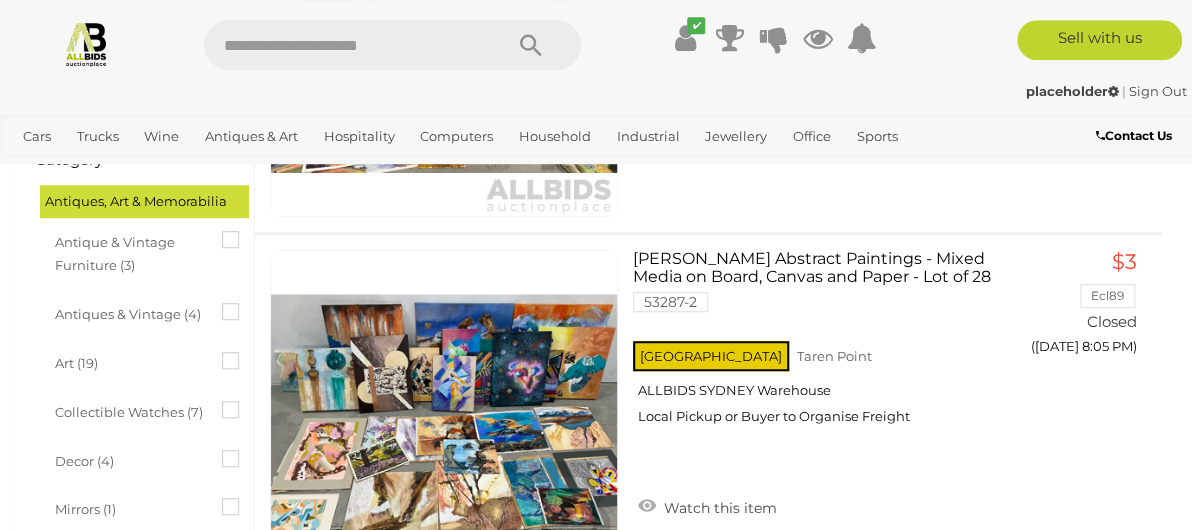scroll, scrollTop: 477, scrollLeft: 0, axis: vertical 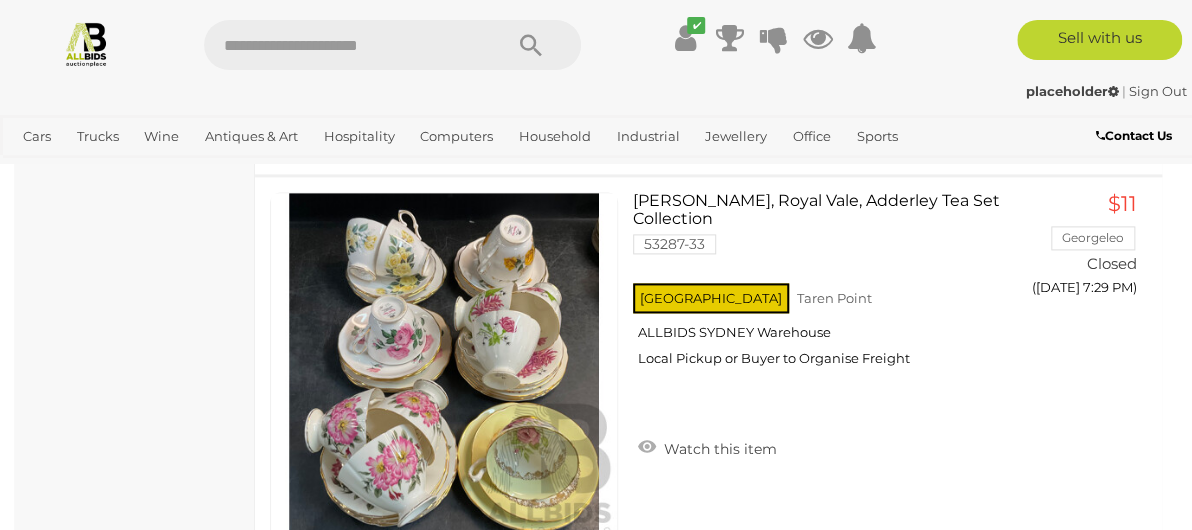 click on "$51
Sam85l
Closed
(Yesterday 7:17 PM) GO TO  BID PAGE" at bounding box center (1084, 3699) 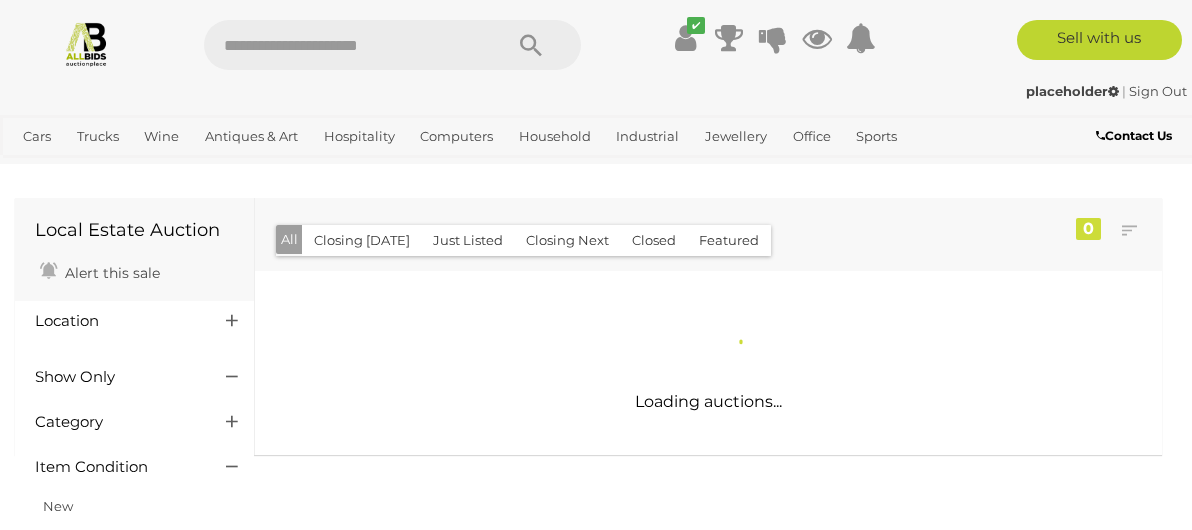 scroll, scrollTop: 0, scrollLeft: 0, axis: both 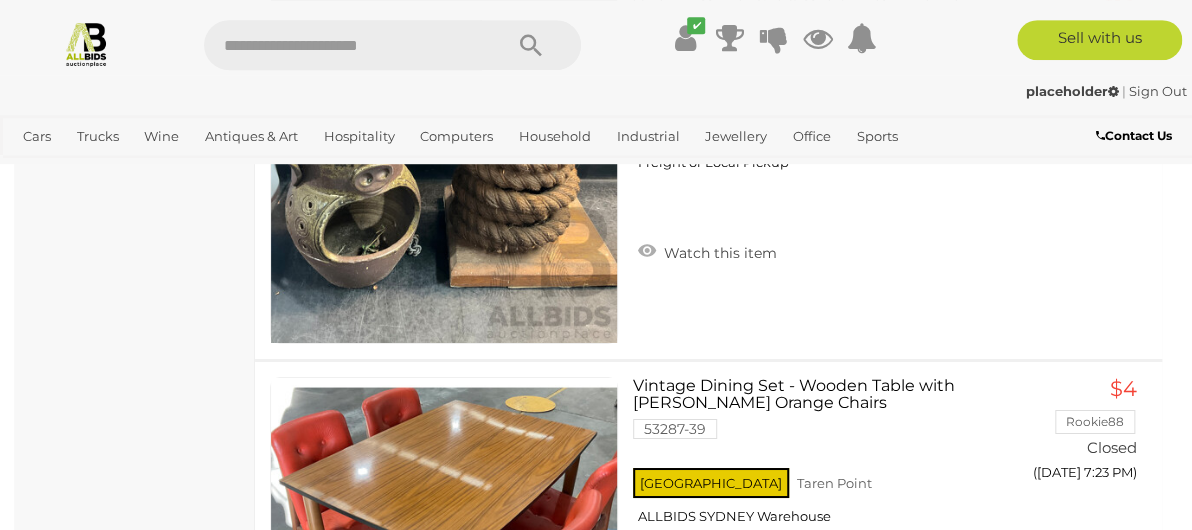 click on "2" at bounding box center [388, 4218] 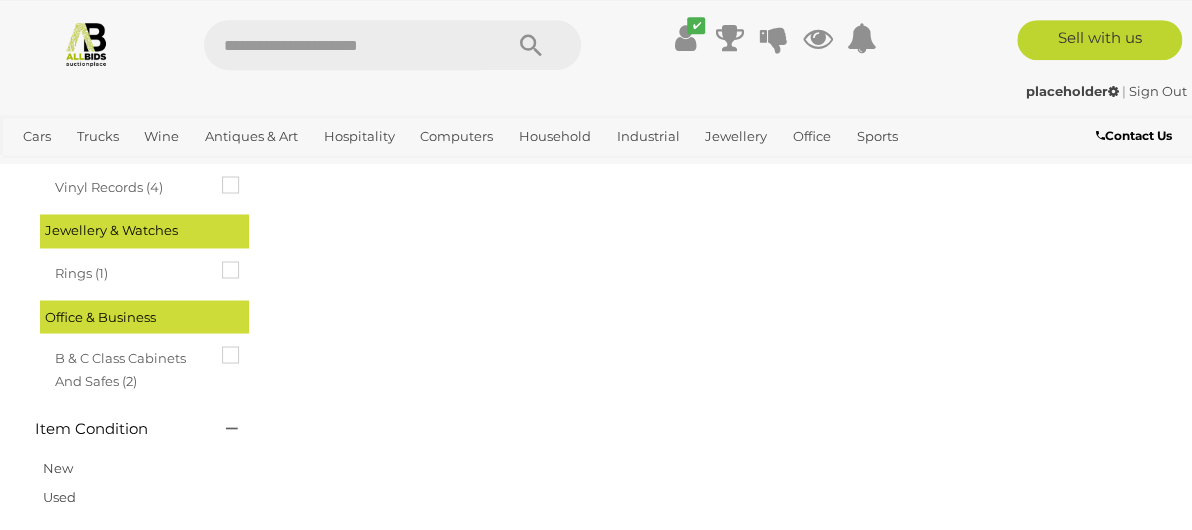 scroll, scrollTop: 101, scrollLeft: 0, axis: vertical 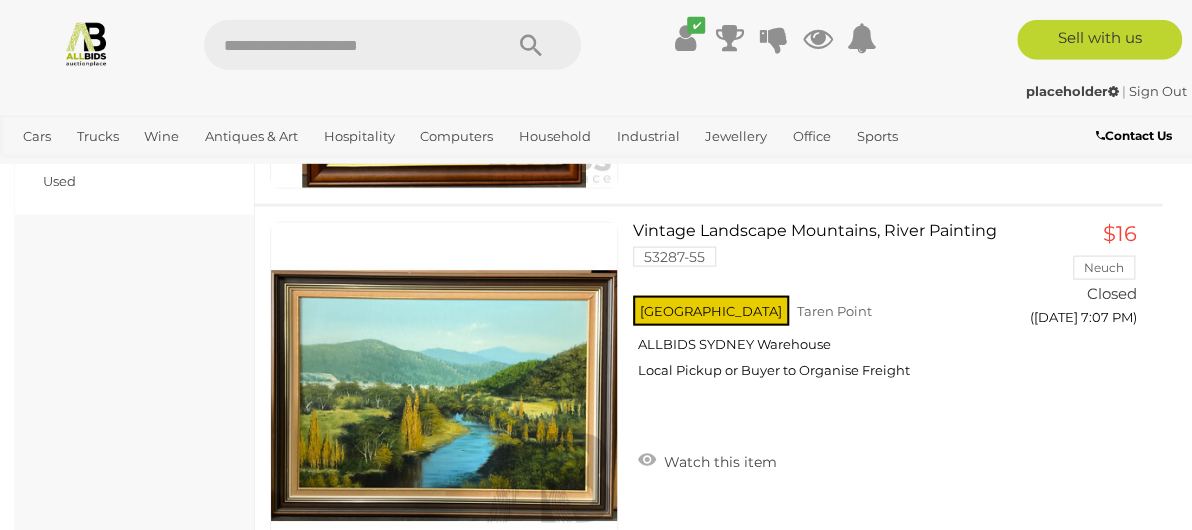 click at bounding box center (444, 777) 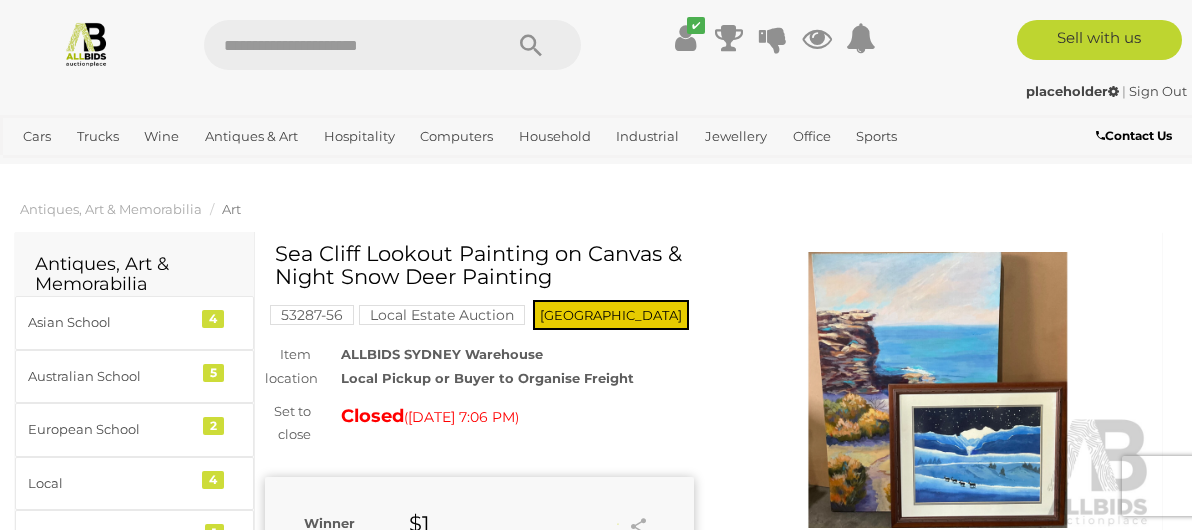 scroll, scrollTop: 0, scrollLeft: 0, axis: both 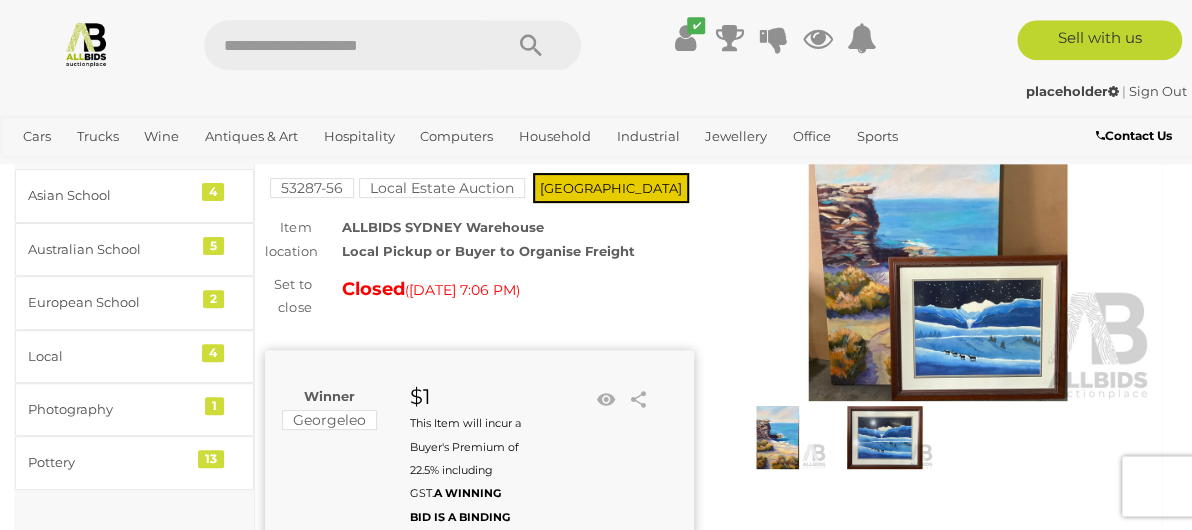 click at bounding box center (884, 437) 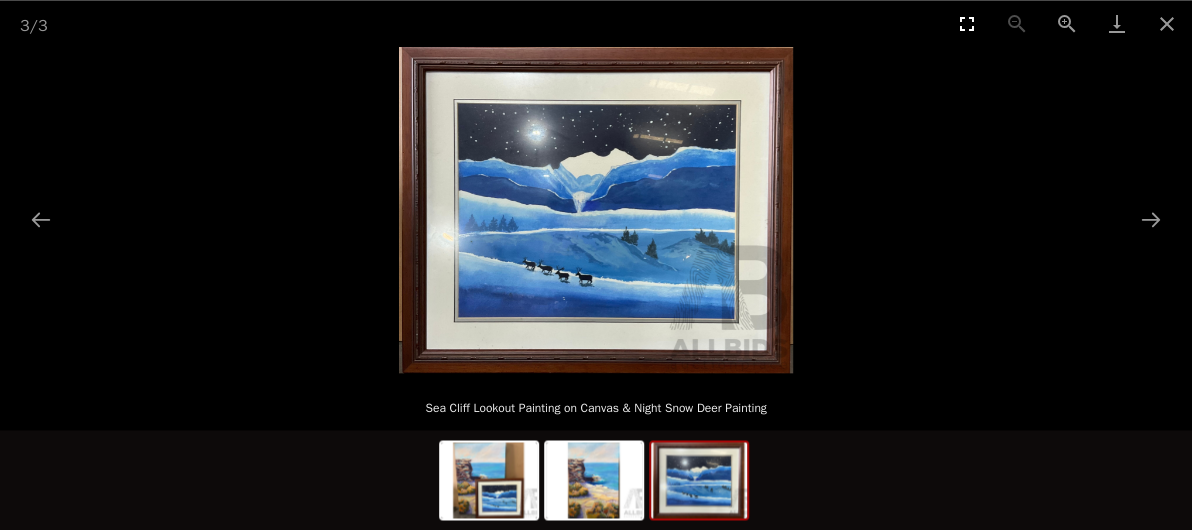 click at bounding box center [967, 23] 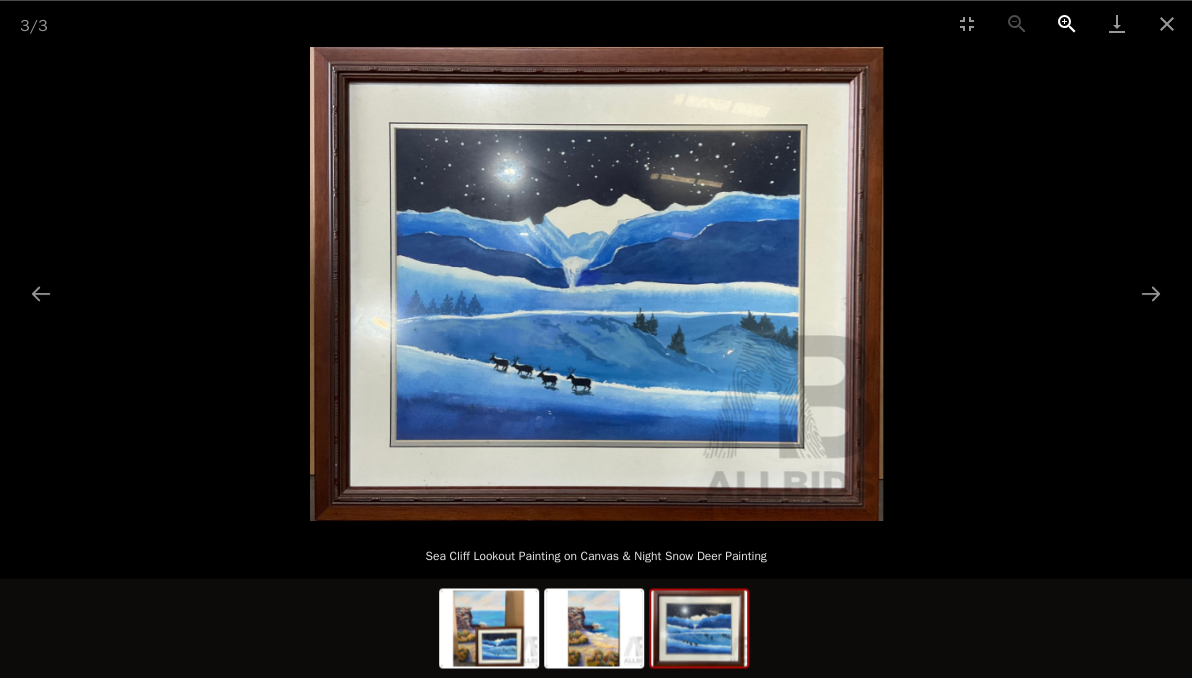 click at bounding box center (1067, 23) 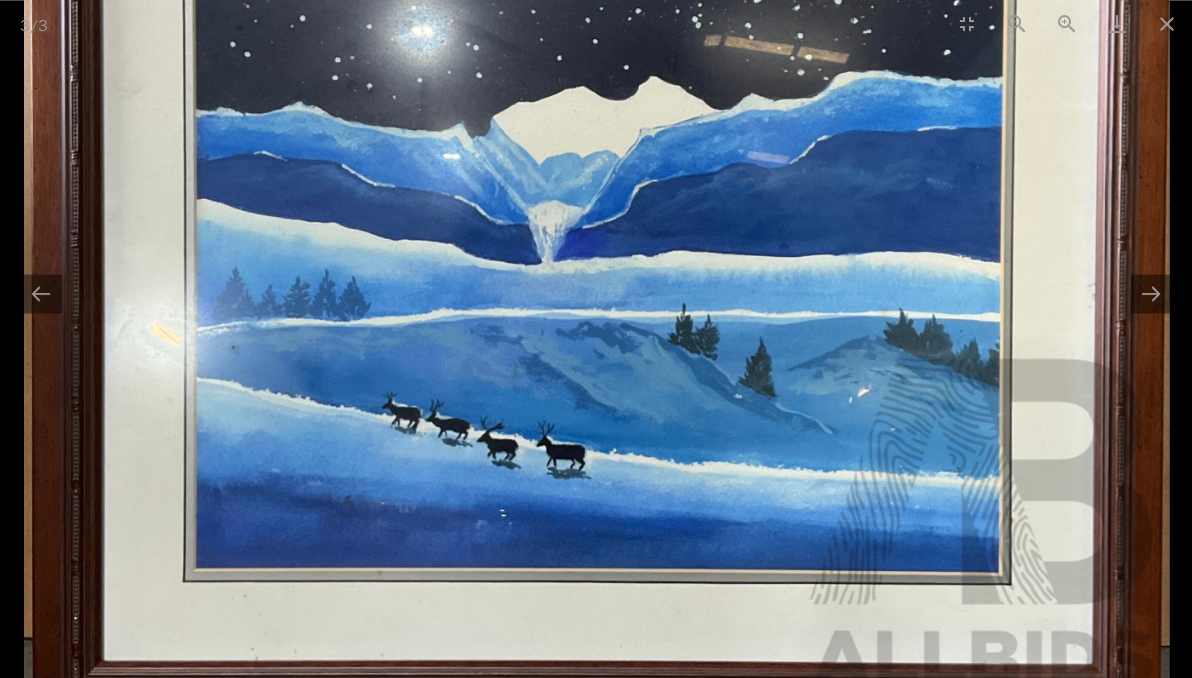 scroll, scrollTop: 0, scrollLeft: 0, axis: both 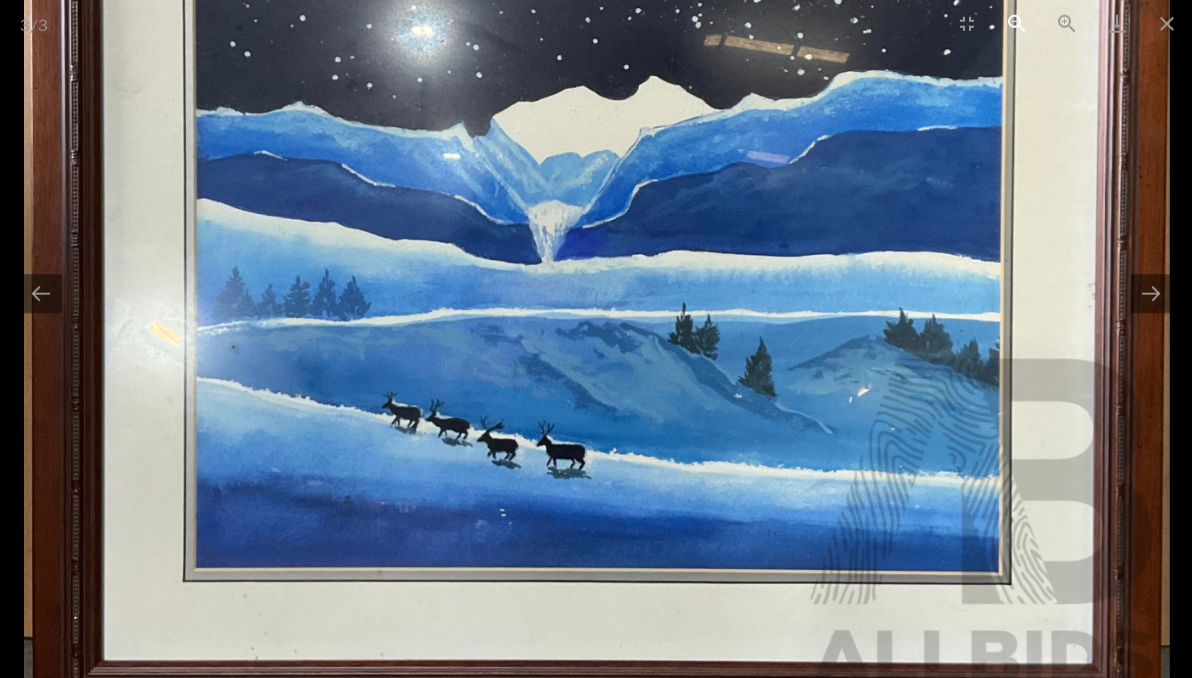 click at bounding box center (1017, 23) 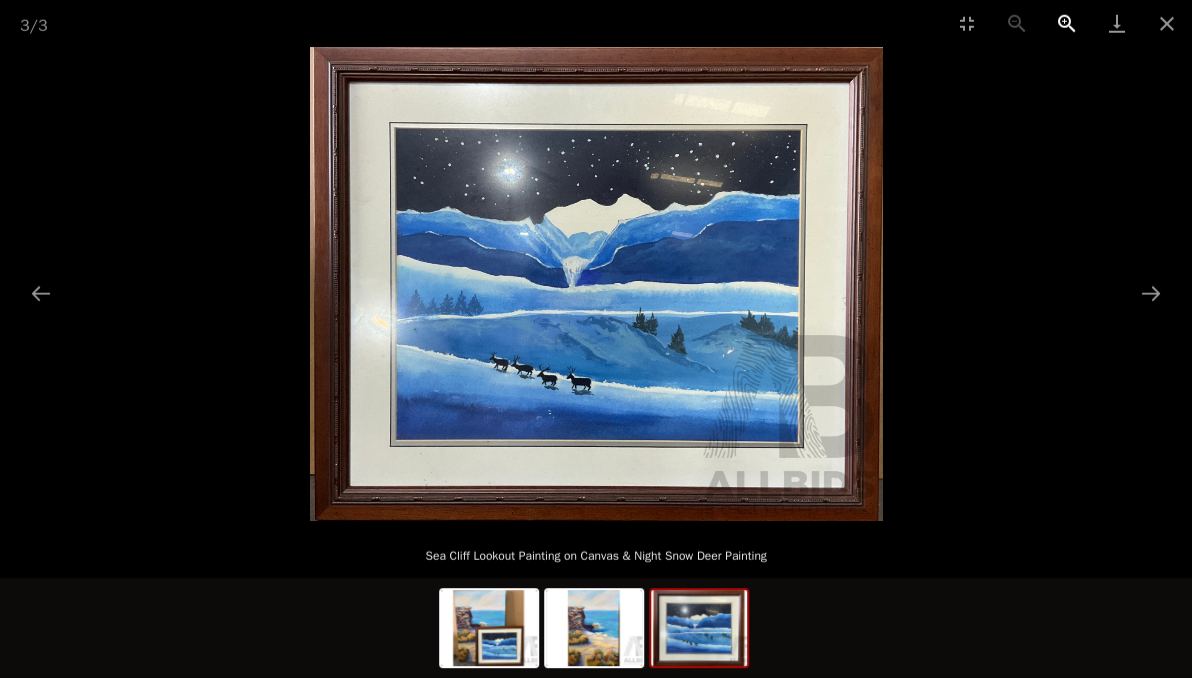 click at bounding box center (1067, 23) 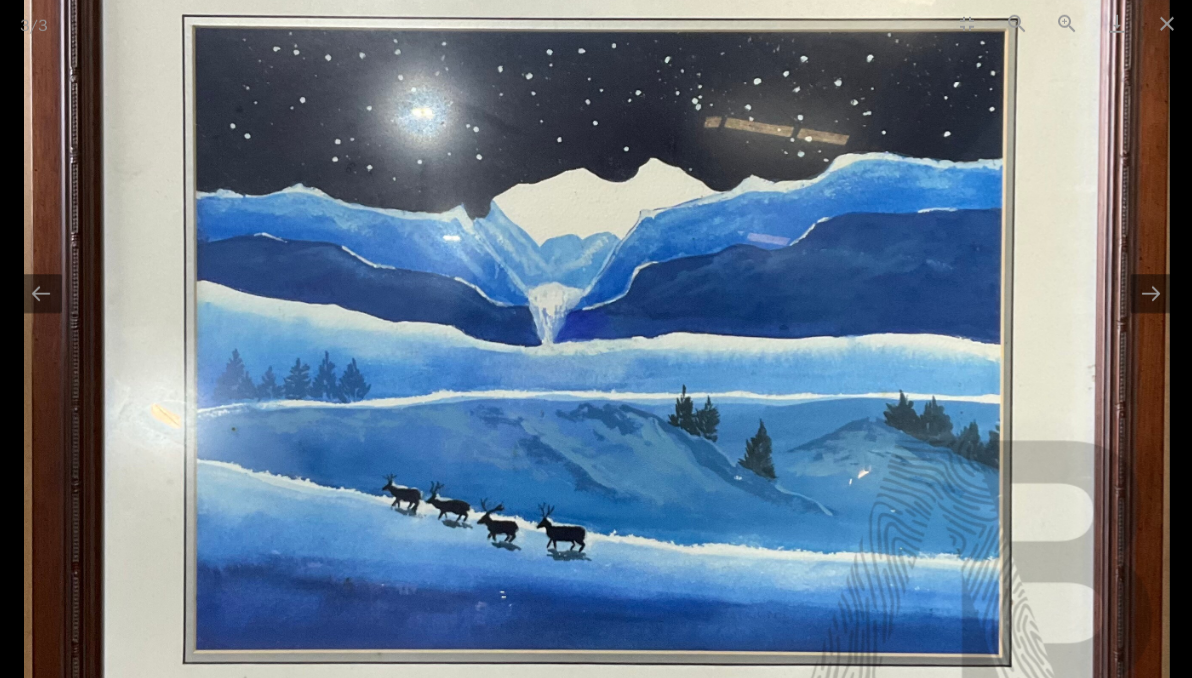drag, startPoint x: 719, startPoint y: 237, endPoint x: 718, endPoint y: 319, distance: 82.006096 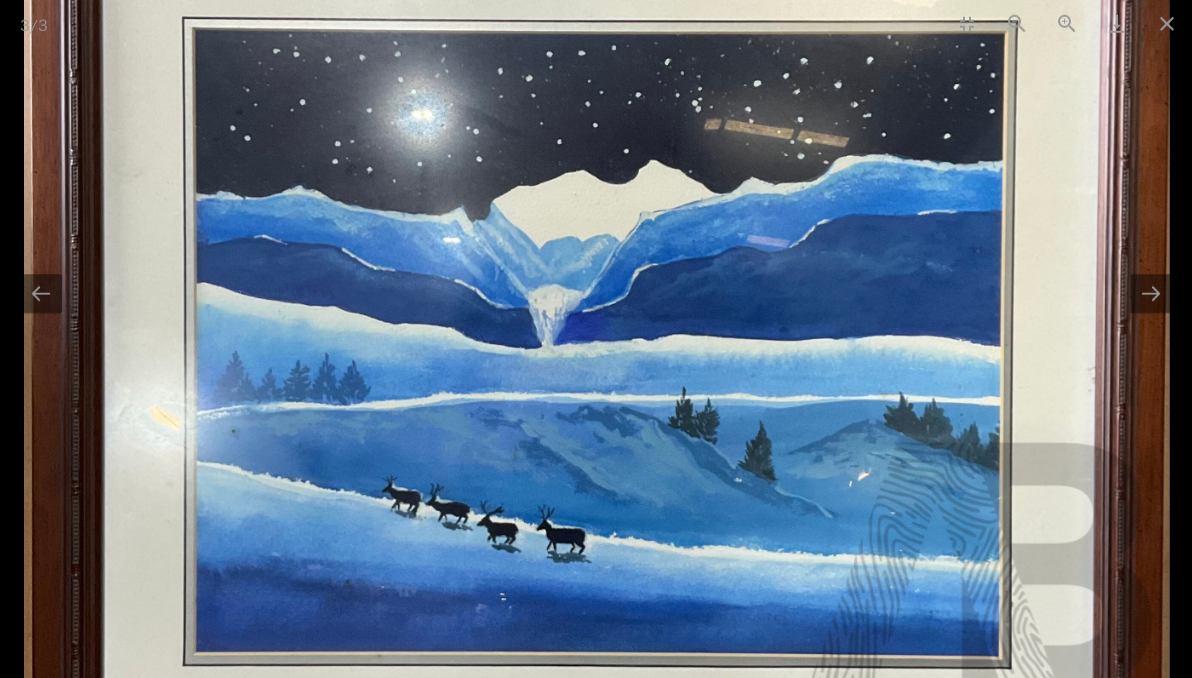 type 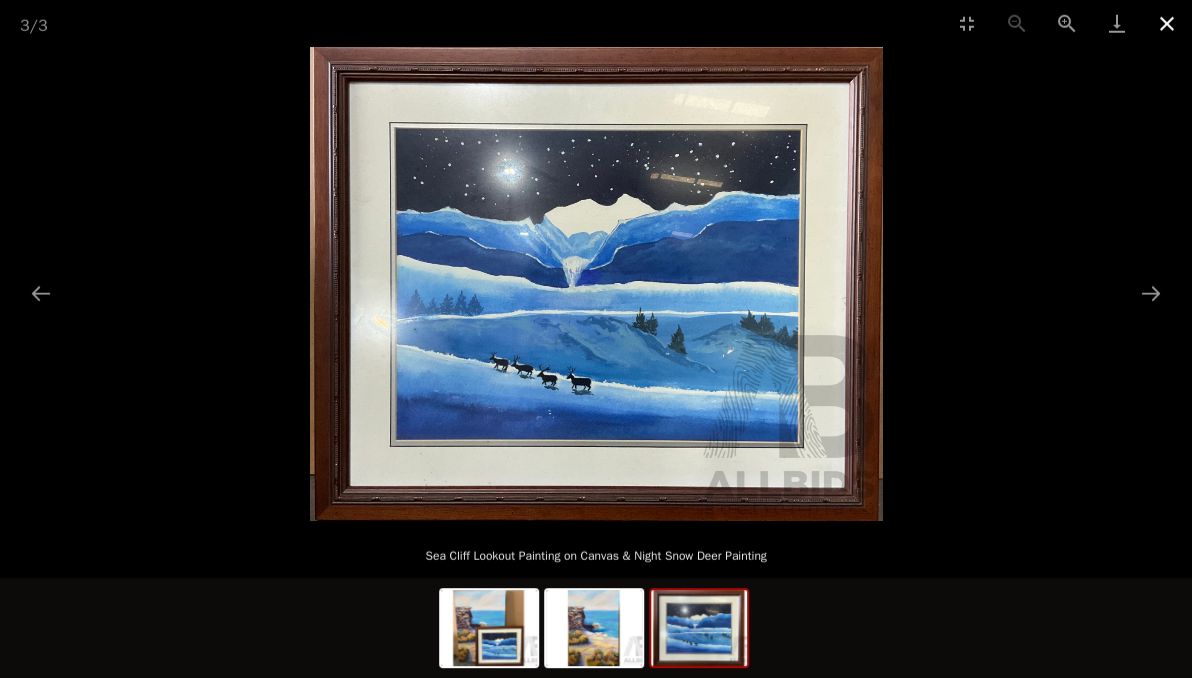 click at bounding box center (1167, 23) 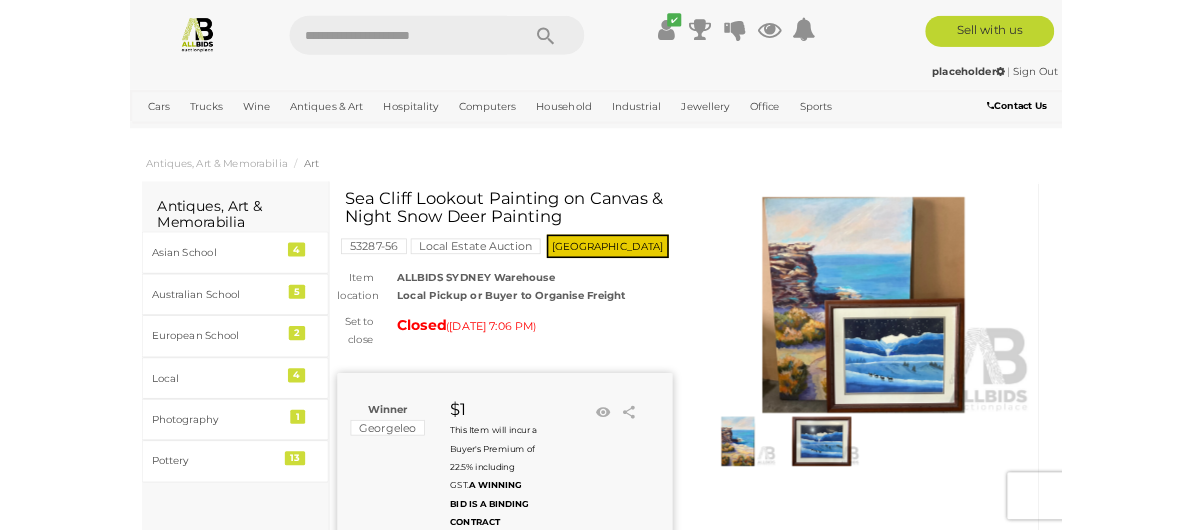 scroll, scrollTop: 127, scrollLeft: 0, axis: vertical 